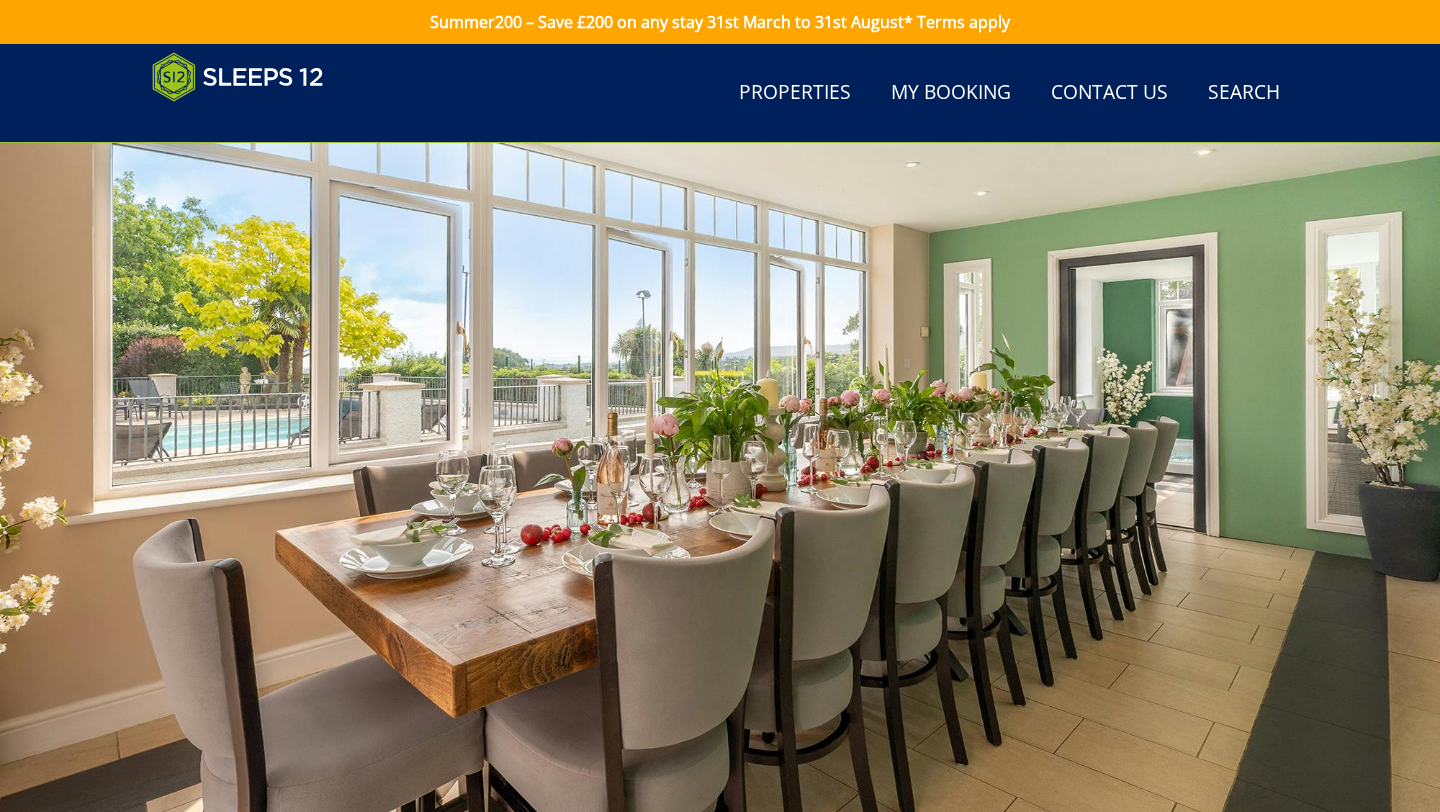 scroll, scrollTop: 882, scrollLeft: 0, axis: vertical 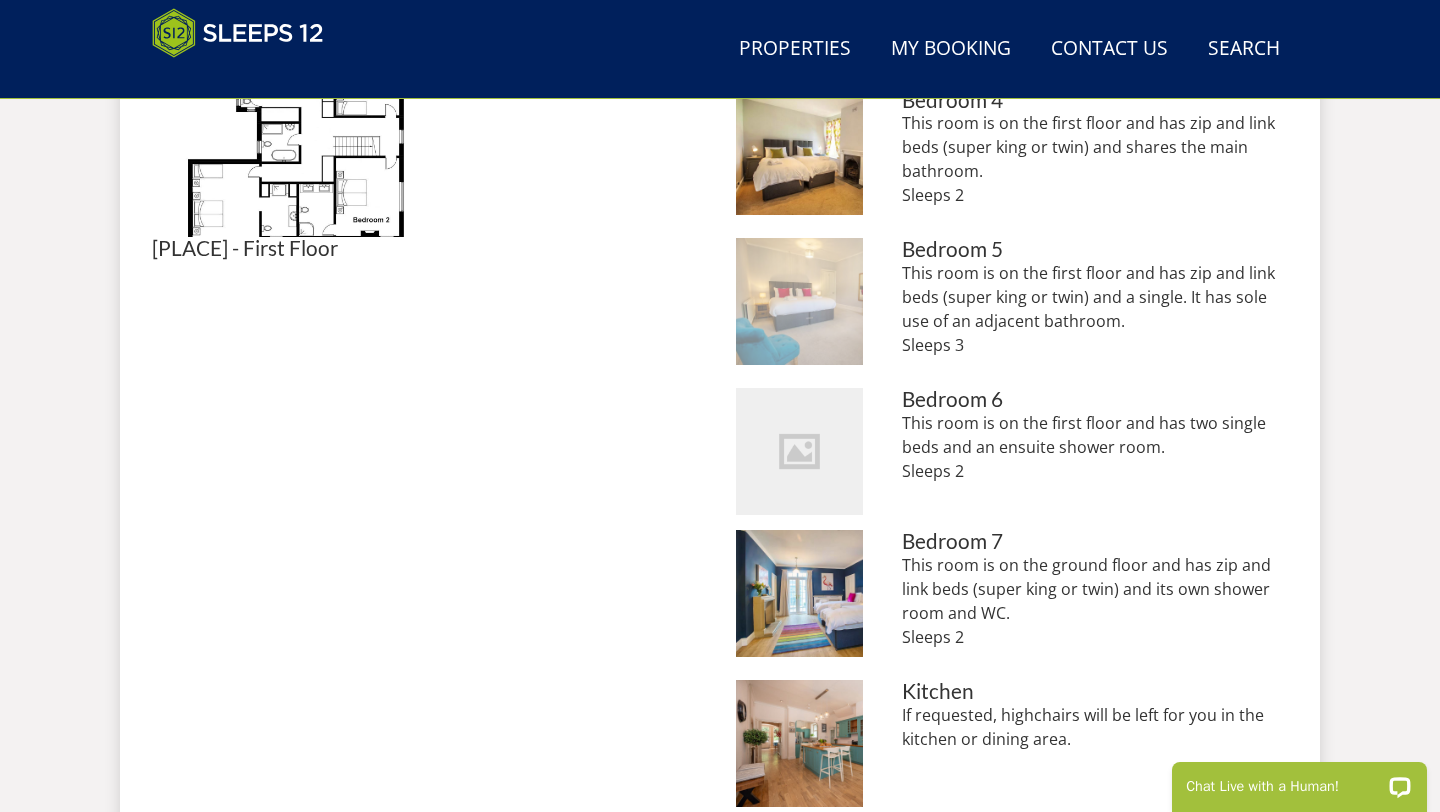 click at bounding box center (799, 301) 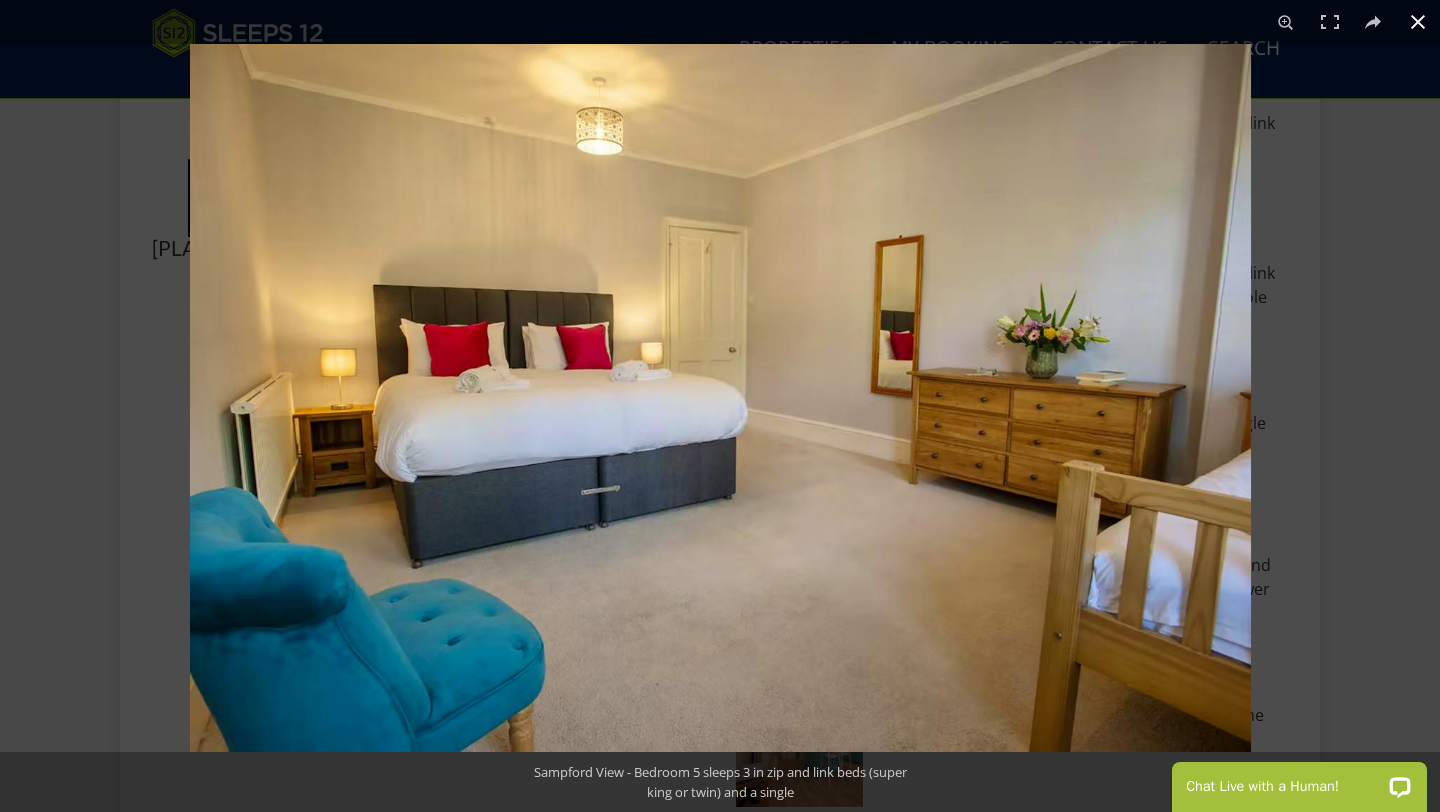 click at bounding box center [910, 450] 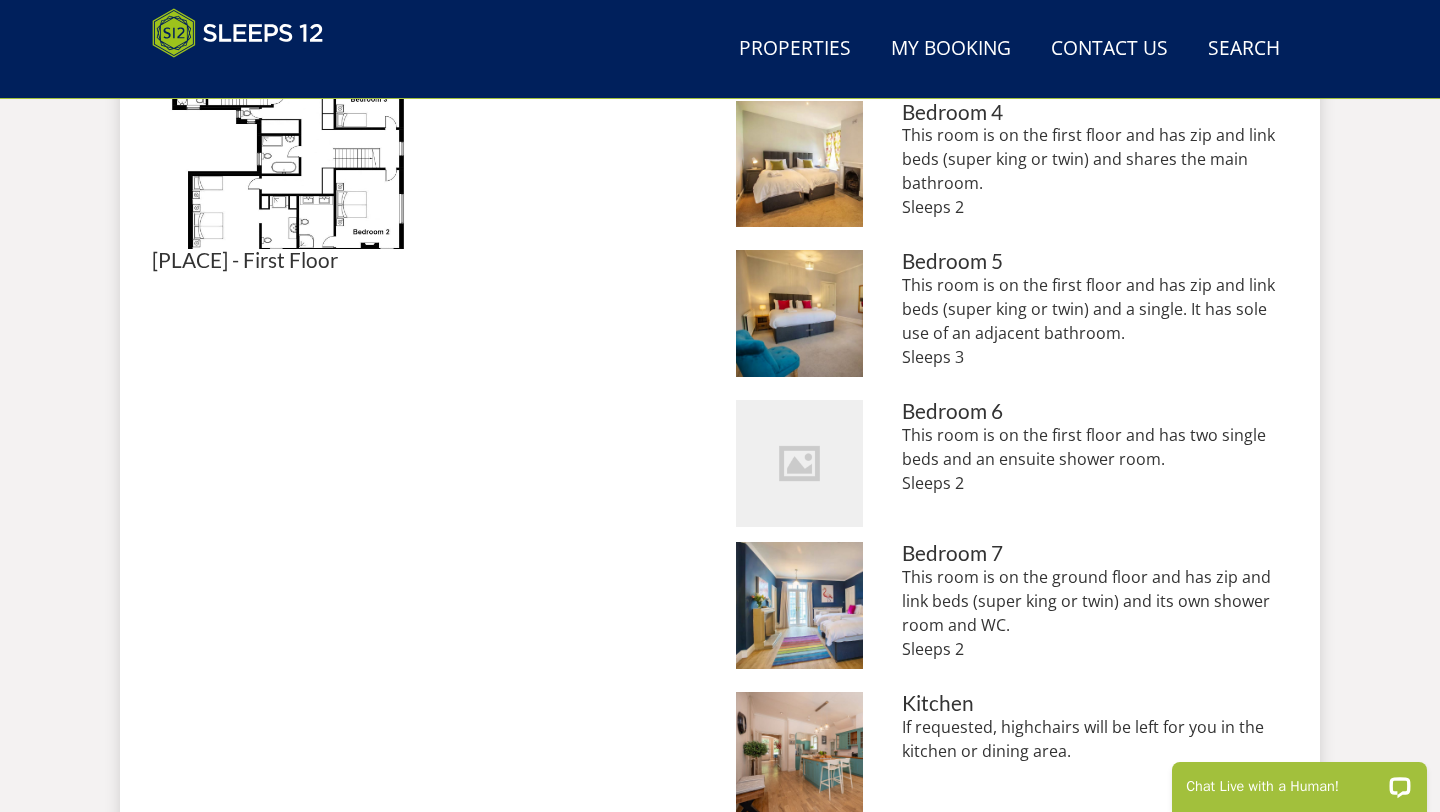 scroll, scrollTop: 1440, scrollLeft: 0, axis: vertical 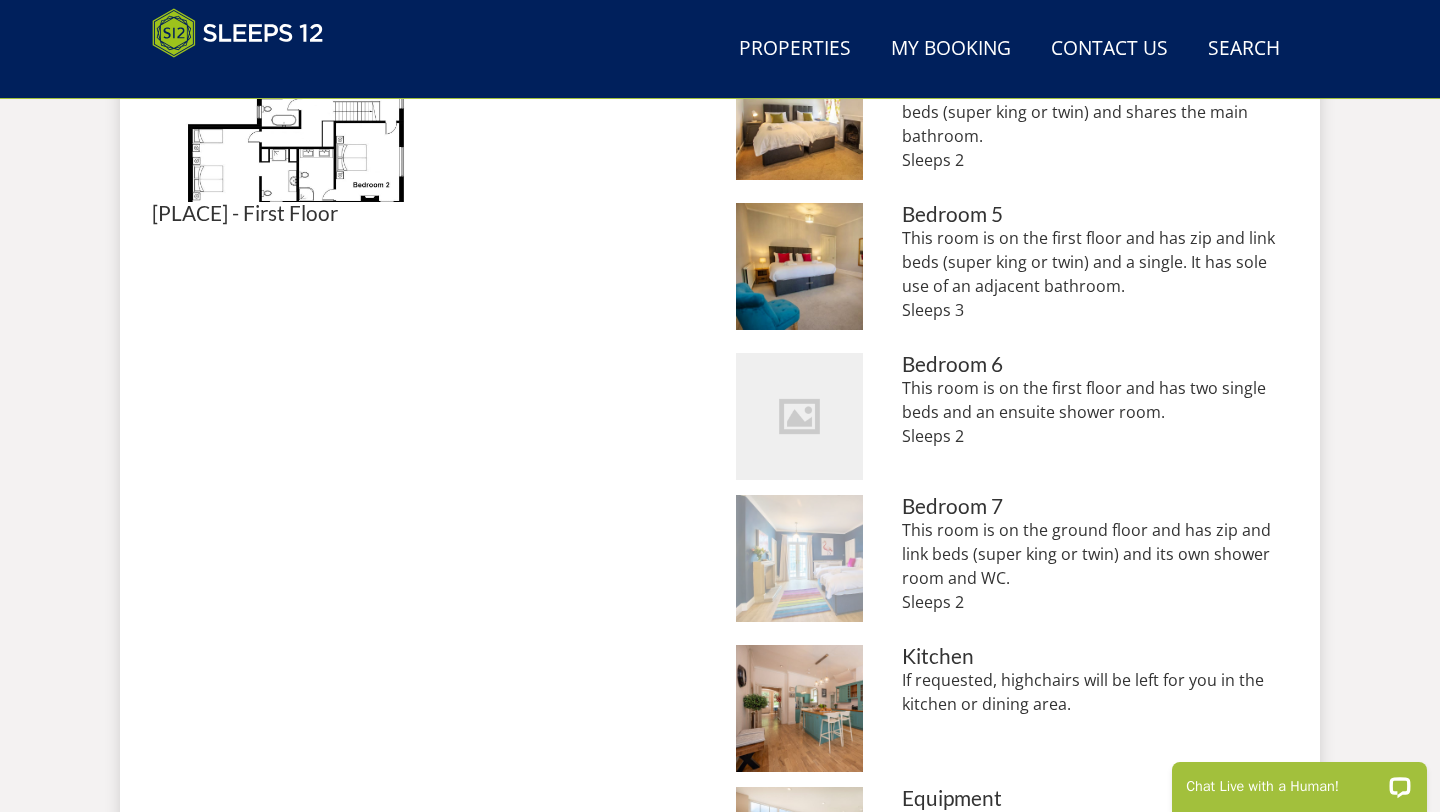 click at bounding box center (799, 558) 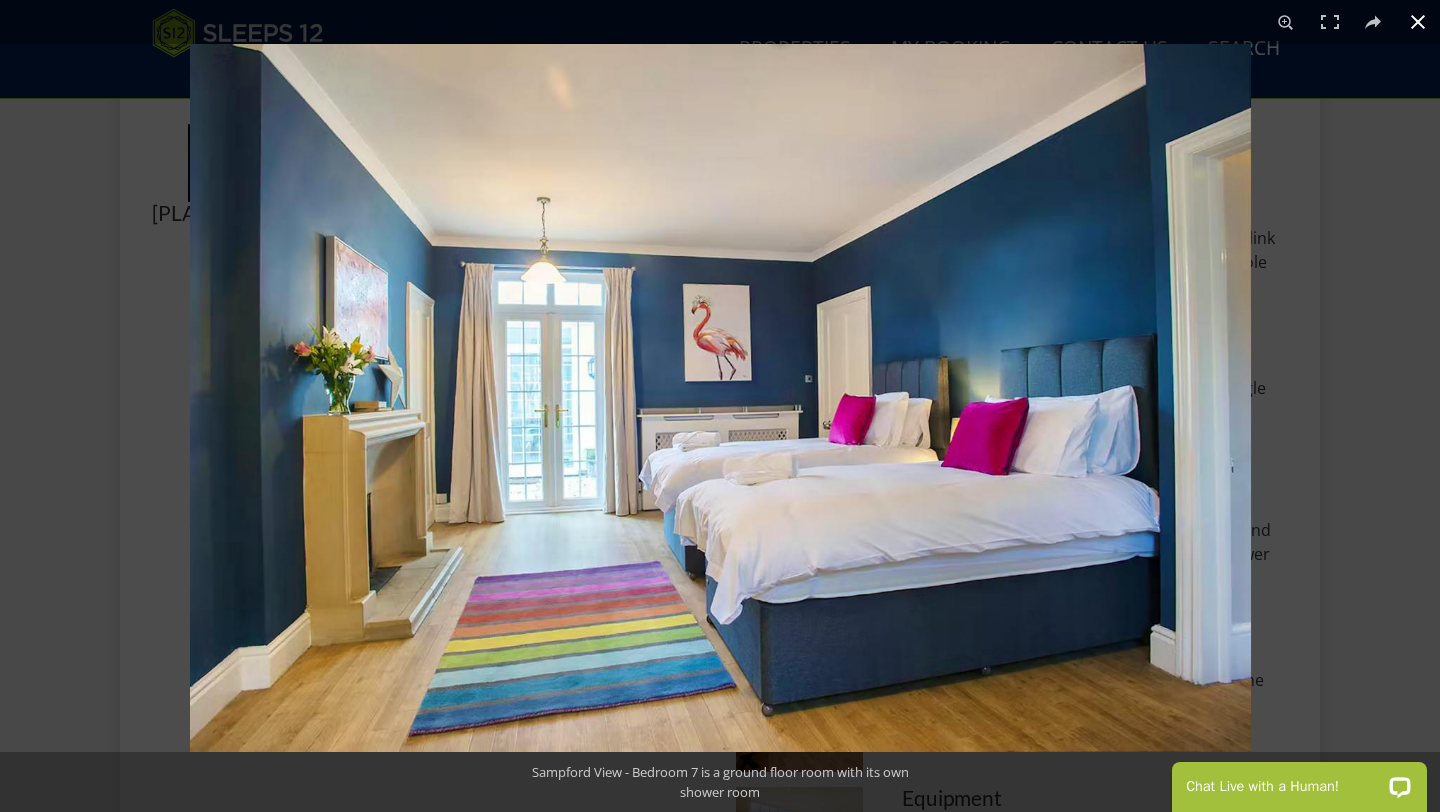 click at bounding box center (910, 450) 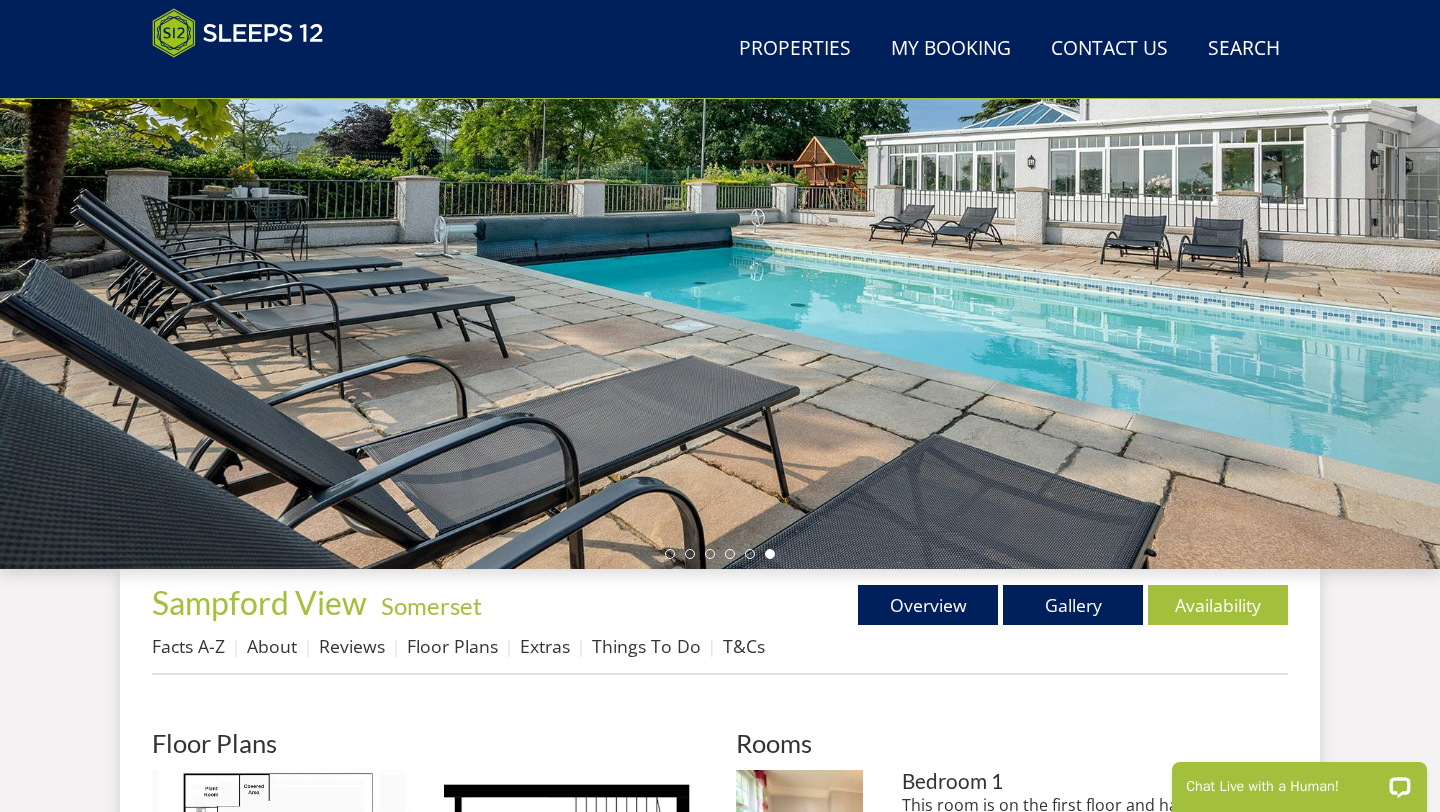 scroll, scrollTop: 275, scrollLeft: 0, axis: vertical 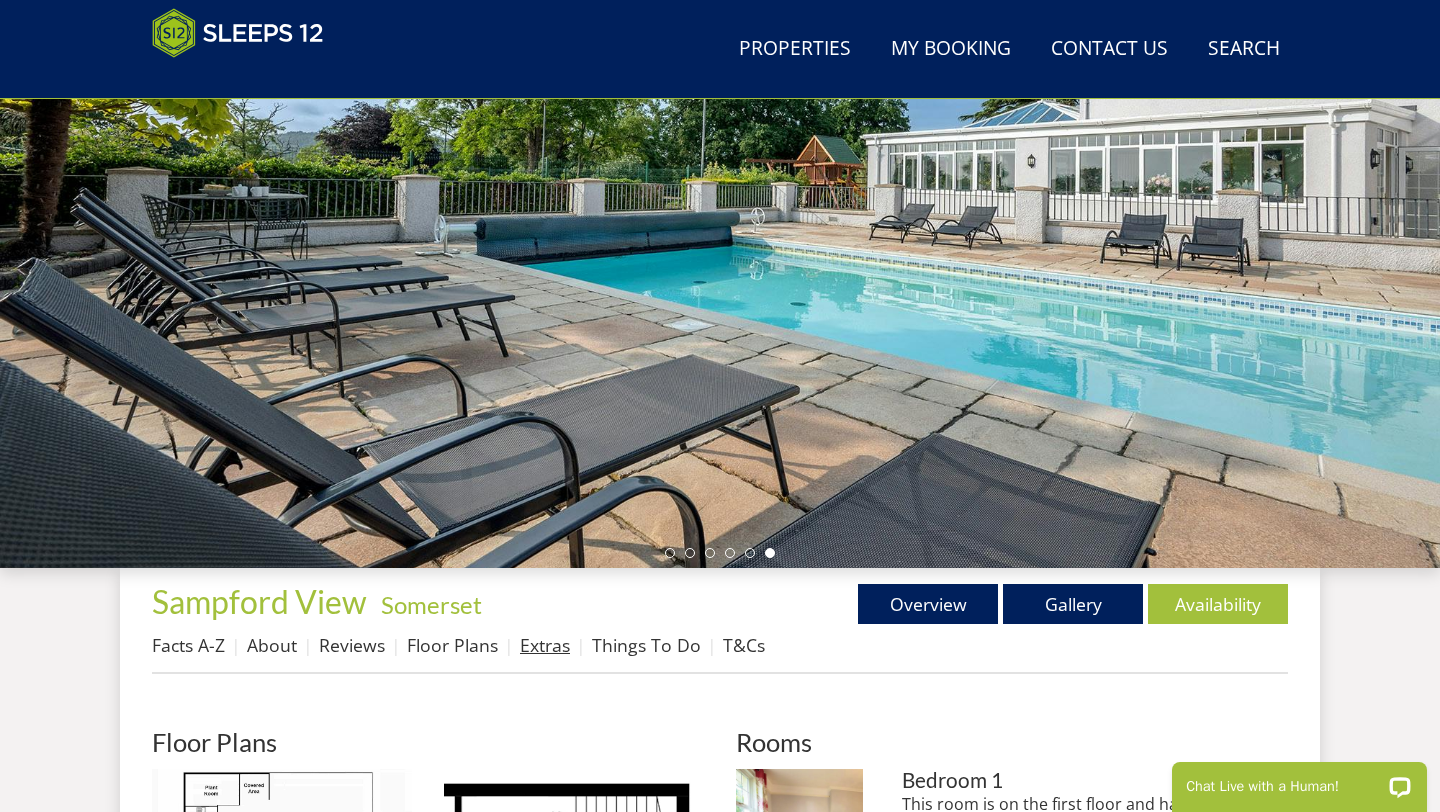 click on "Extras" at bounding box center (545, 645) 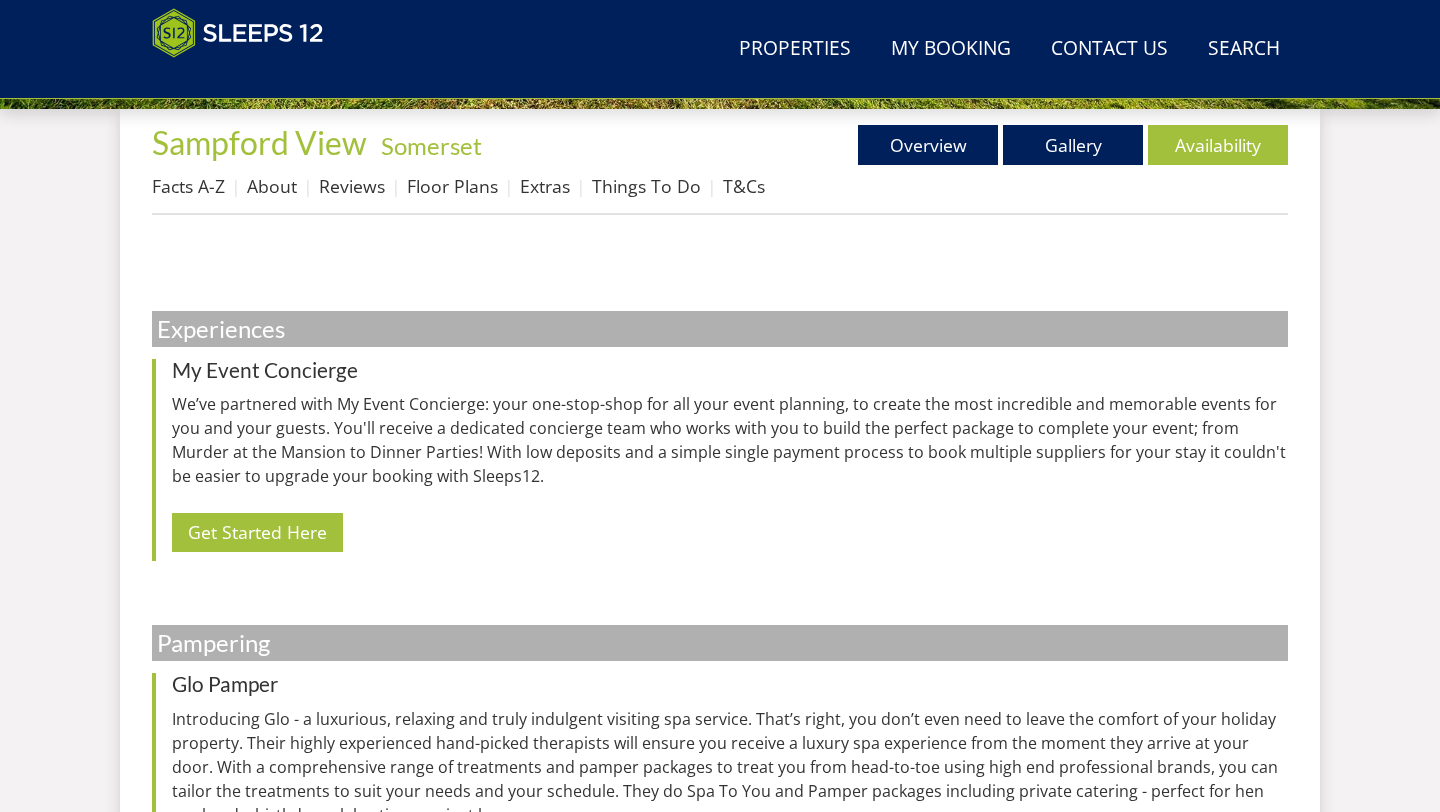 scroll, scrollTop: 733, scrollLeft: 0, axis: vertical 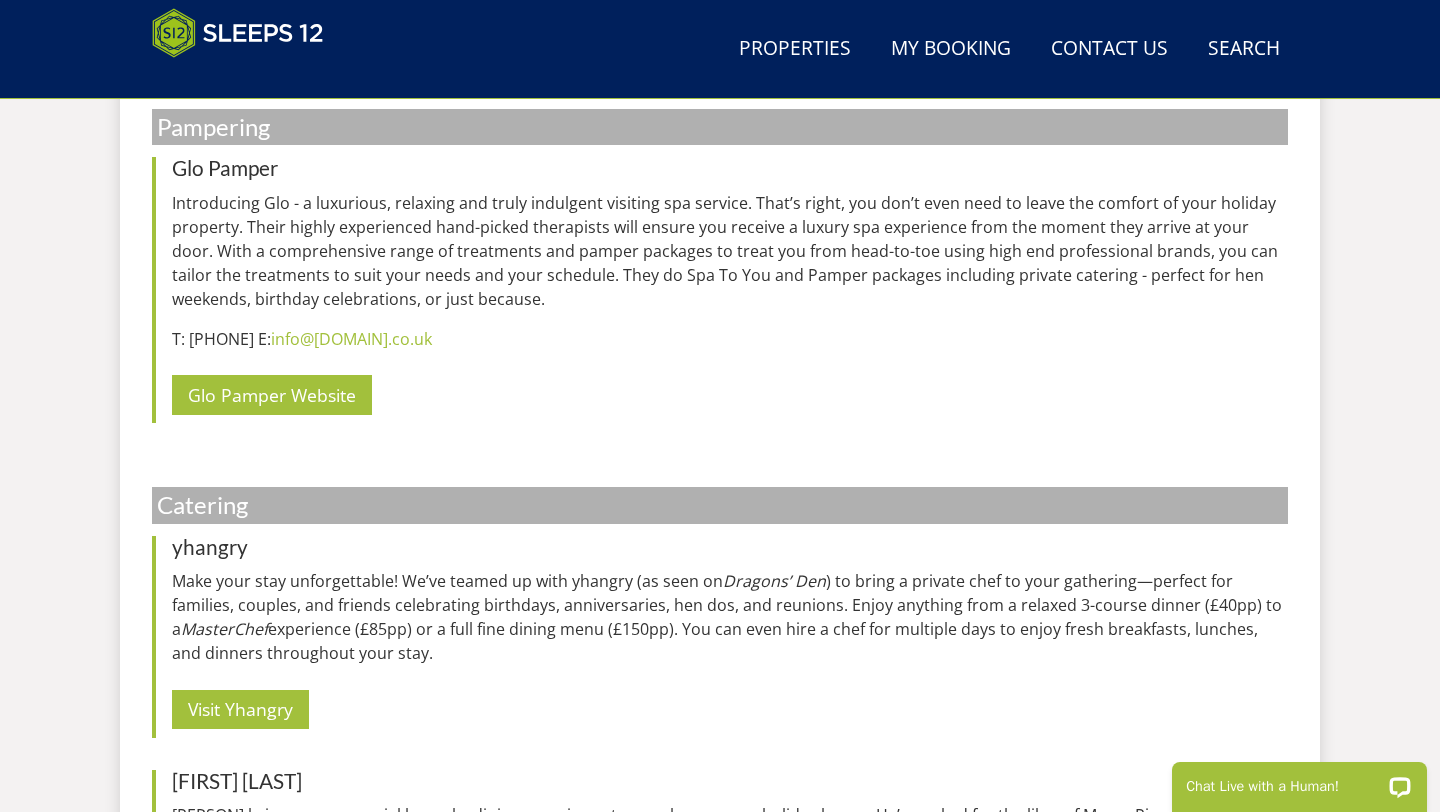 click on "yhangry" at bounding box center [730, 547] 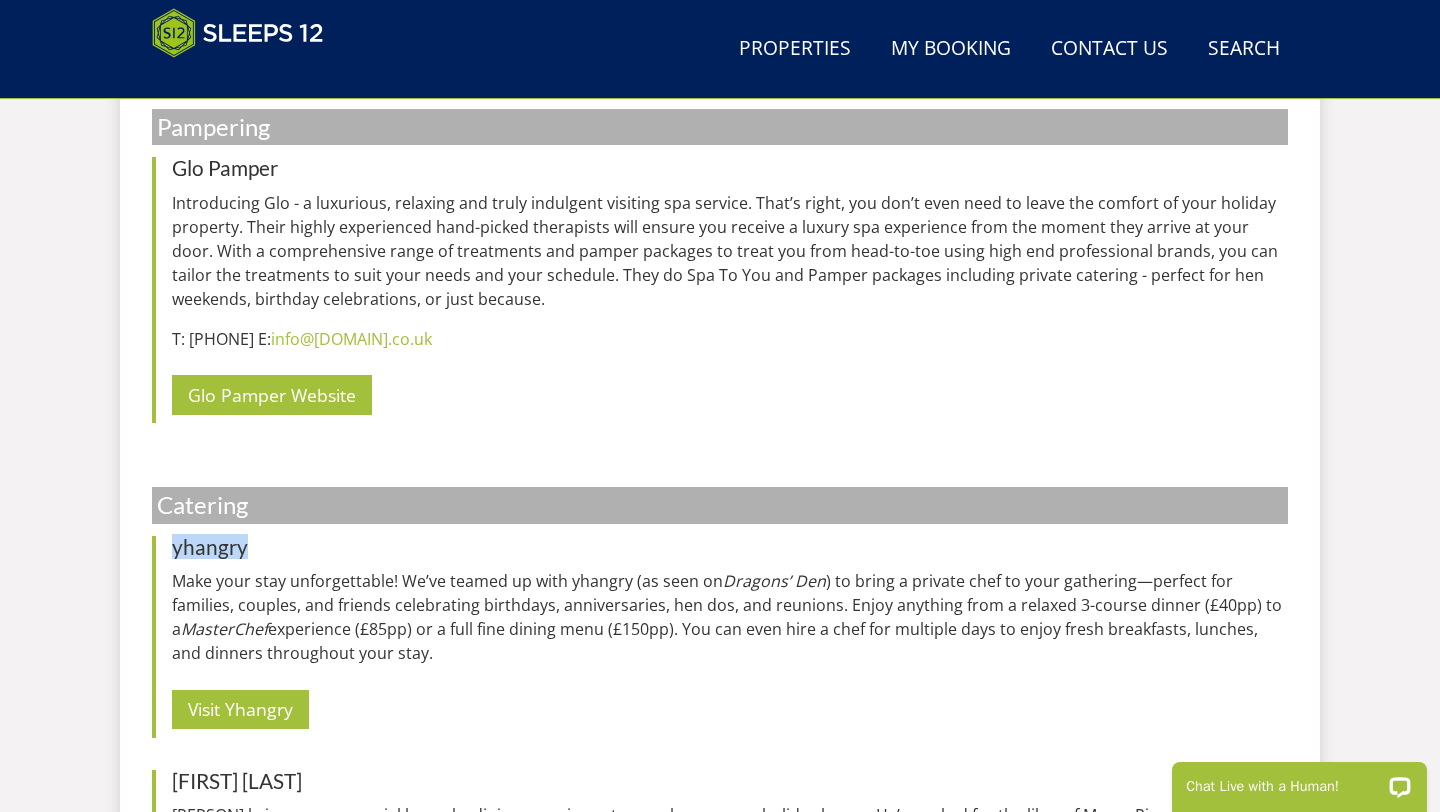 click on "yhangry" at bounding box center (730, 547) 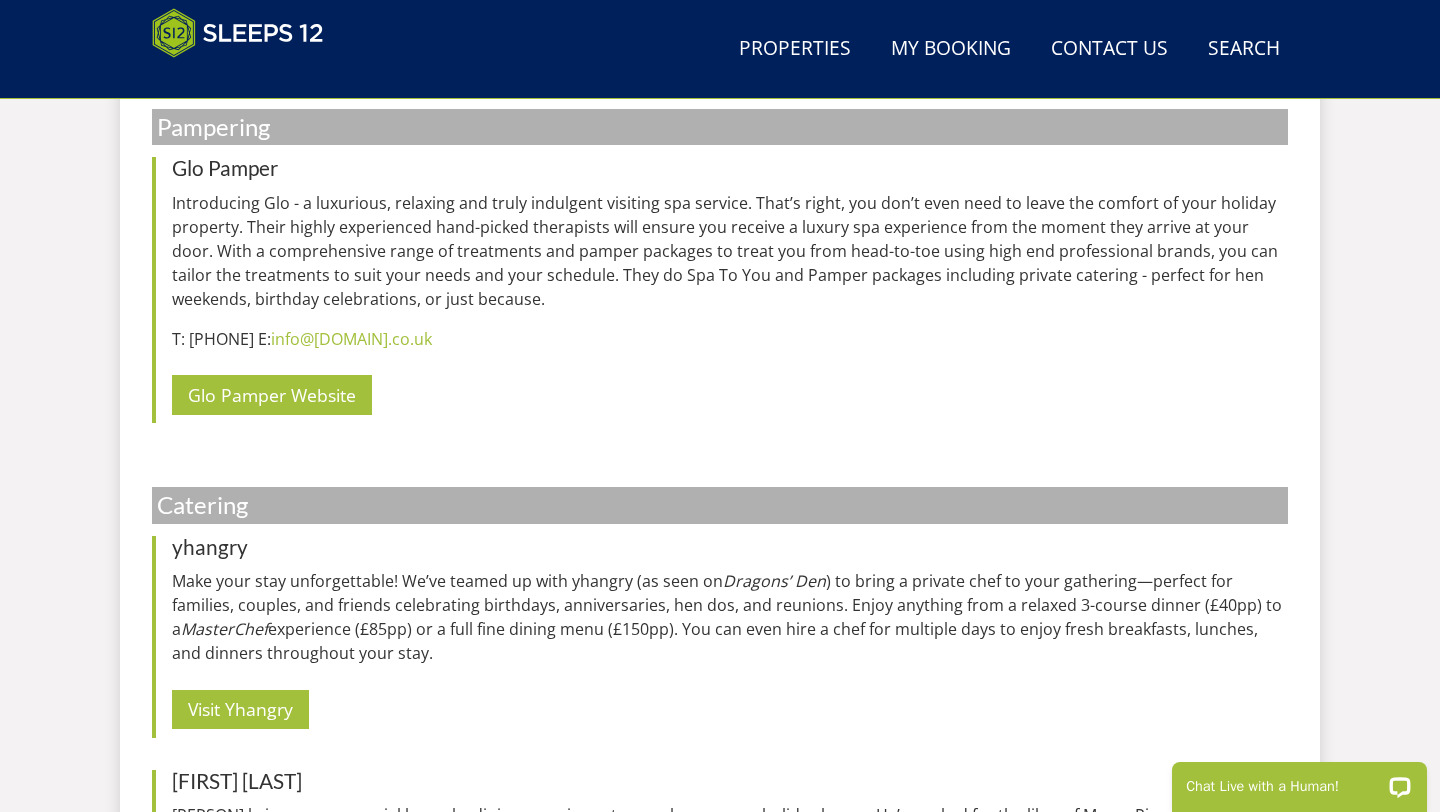 click on "Make your stay unforgettable! We’ve teamed up with yhangry (as seen on Dragons’ Den ) to bring a private chef to your gathering—perfect for families, couples, and friends celebrating birthdays, anniversaries, hen dos, and reunions. Enjoy anything from a relaxed [NUMBER]-course dinner (£[PRICE]pp) to a MasterChef experience (£[PRICE]pp) or a full fine dining menu (£[PRICE]pp). You can even hire a chef for multiple days to enjoy fresh breakfasts, lunches, and dinners throughout your stay." at bounding box center [730, 617] 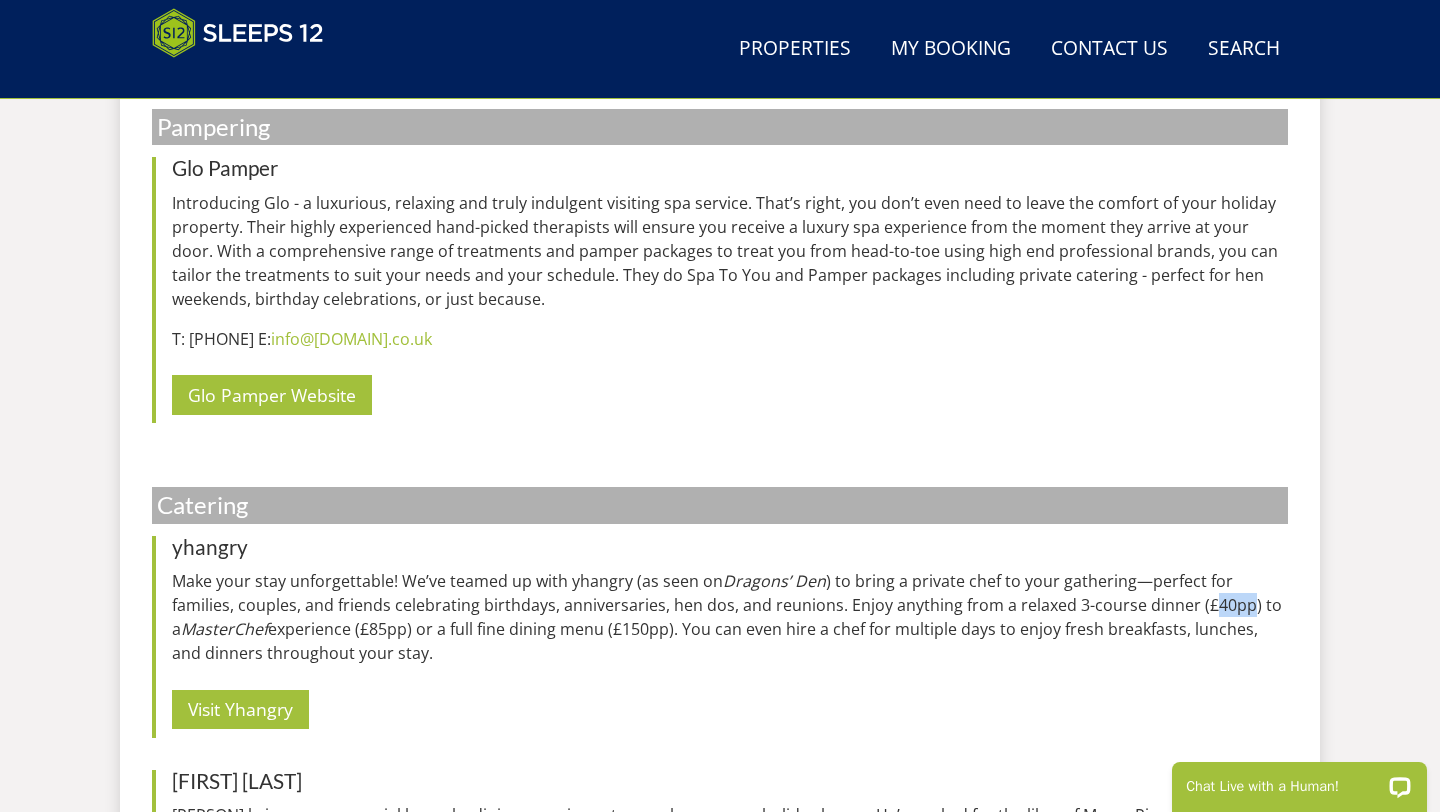 click on "Make your stay unforgettable! We’ve teamed up with yhangry (as seen on Dragons’ Den ) to bring a private chef to your gathering—perfect for families, couples, and friends celebrating birthdays, anniversaries, hen dos, and reunions. Enjoy anything from a relaxed [NUMBER]-course dinner (£[PRICE]pp) to a MasterChef experience (£[PRICE]pp) or a full fine dining menu (£[PRICE]pp). You can even hire a chef for multiple days to enjoy fresh breakfasts, lunches, and dinners throughout your stay." at bounding box center [730, 617] 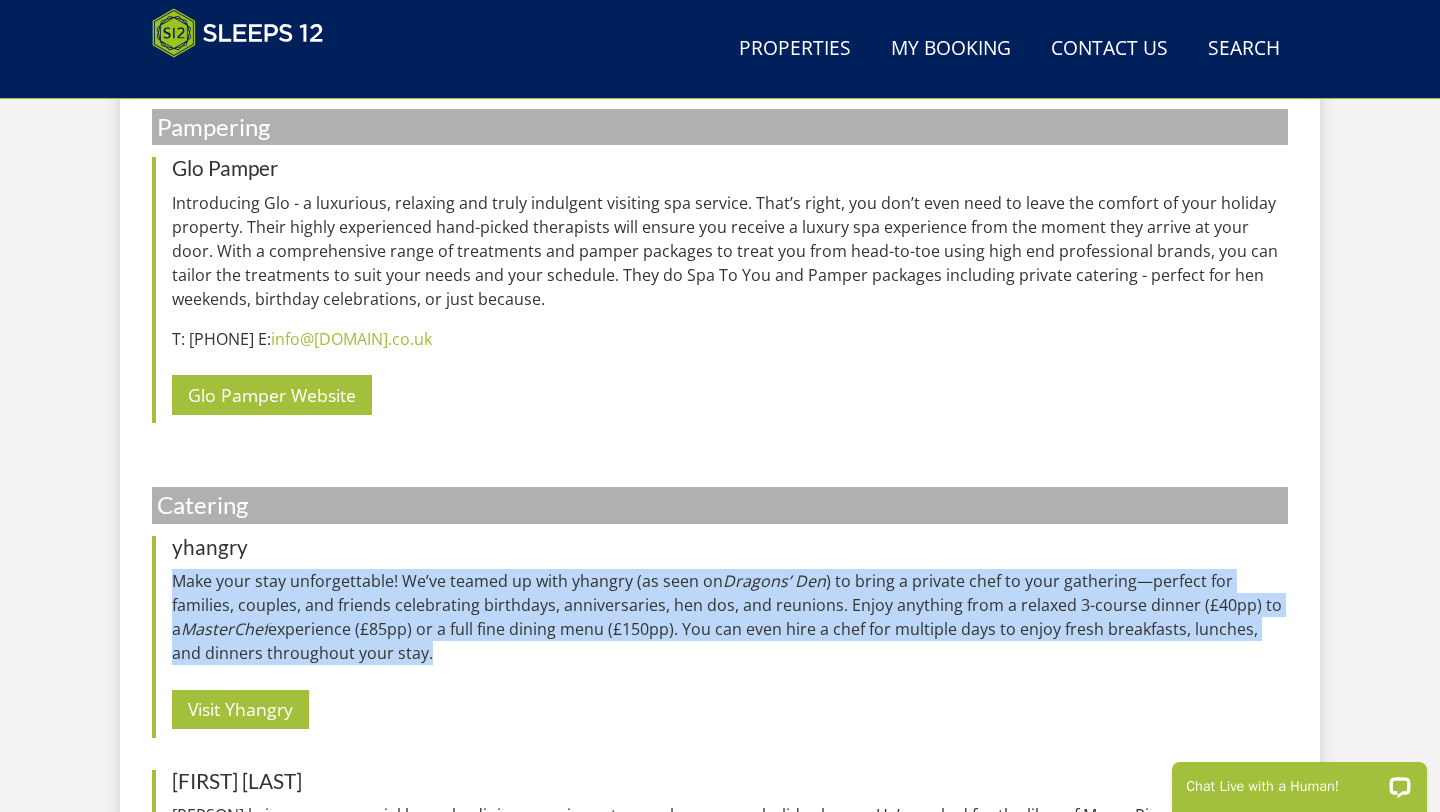 click on "Make your stay unforgettable! We’ve teamed up with yhangry (as seen on Dragons’ Den ) to bring a private chef to your gathering—perfect for families, couples, and friends celebrating birthdays, anniversaries, hen dos, and reunions. Enjoy anything from a relaxed [NUMBER]-course dinner (£[PRICE]pp) to a MasterChef experience (£[PRICE]pp) or a full fine dining menu (£[PRICE]pp). You can even hire a chef for multiple days to enjoy fresh breakfasts, lunches, and dinners throughout your stay." at bounding box center [730, 617] 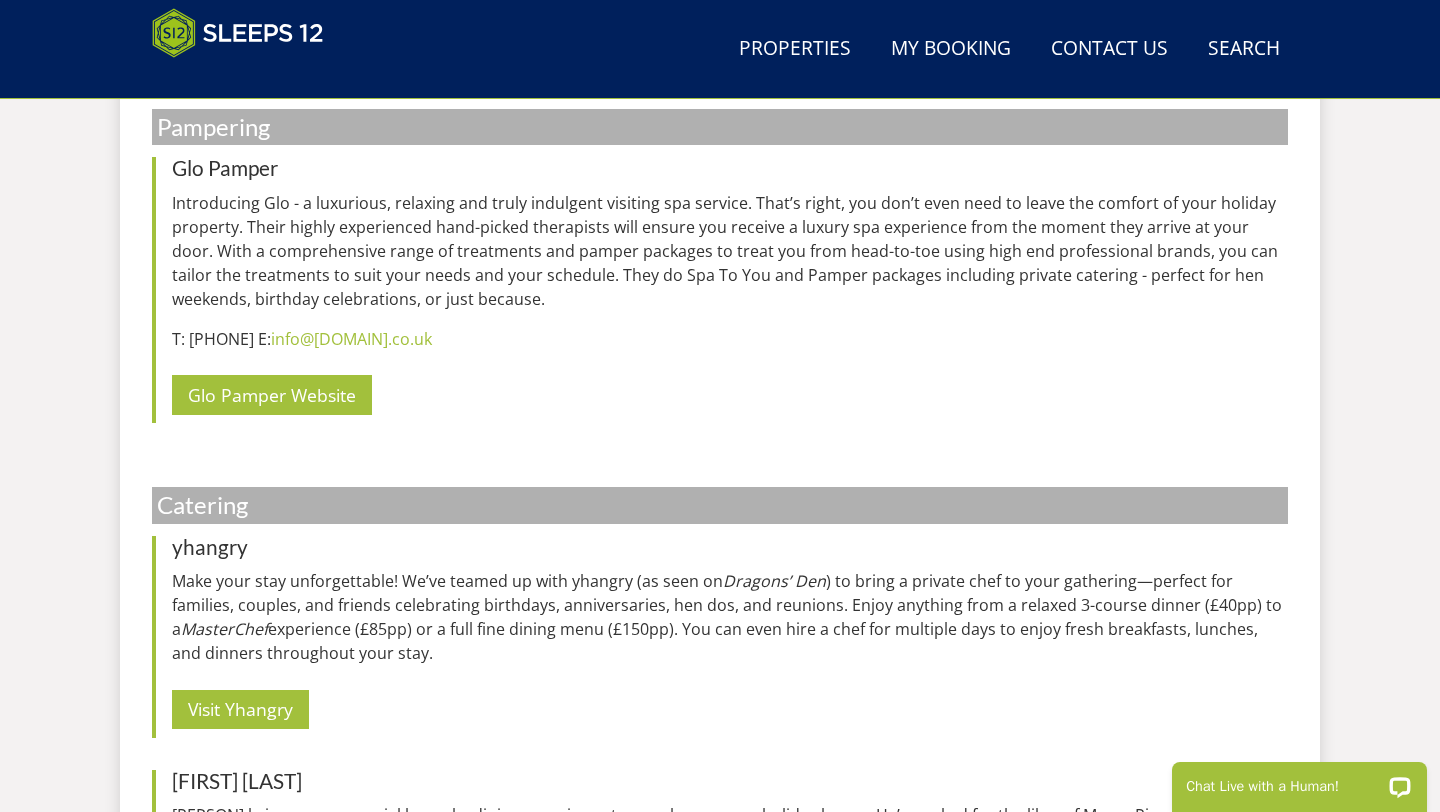 click on "Make your stay unforgettable! We’ve teamed up with yhangry (as seen on Dragons’ Den ) to bring a private chef to your gathering—perfect for families, couples, and friends celebrating birthdays, anniversaries, hen dos, and reunions. Enjoy anything from a relaxed [NUMBER]-course dinner (£[PRICE]pp) to a MasterChef experience (£[PRICE]pp) or a full fine dining menu (£[PRICE]pp). You can even hire a chef for multiple days to enjoy fresh breakfasts, lunches, and dinners throughout your stay." at bounding box center [730, 617] 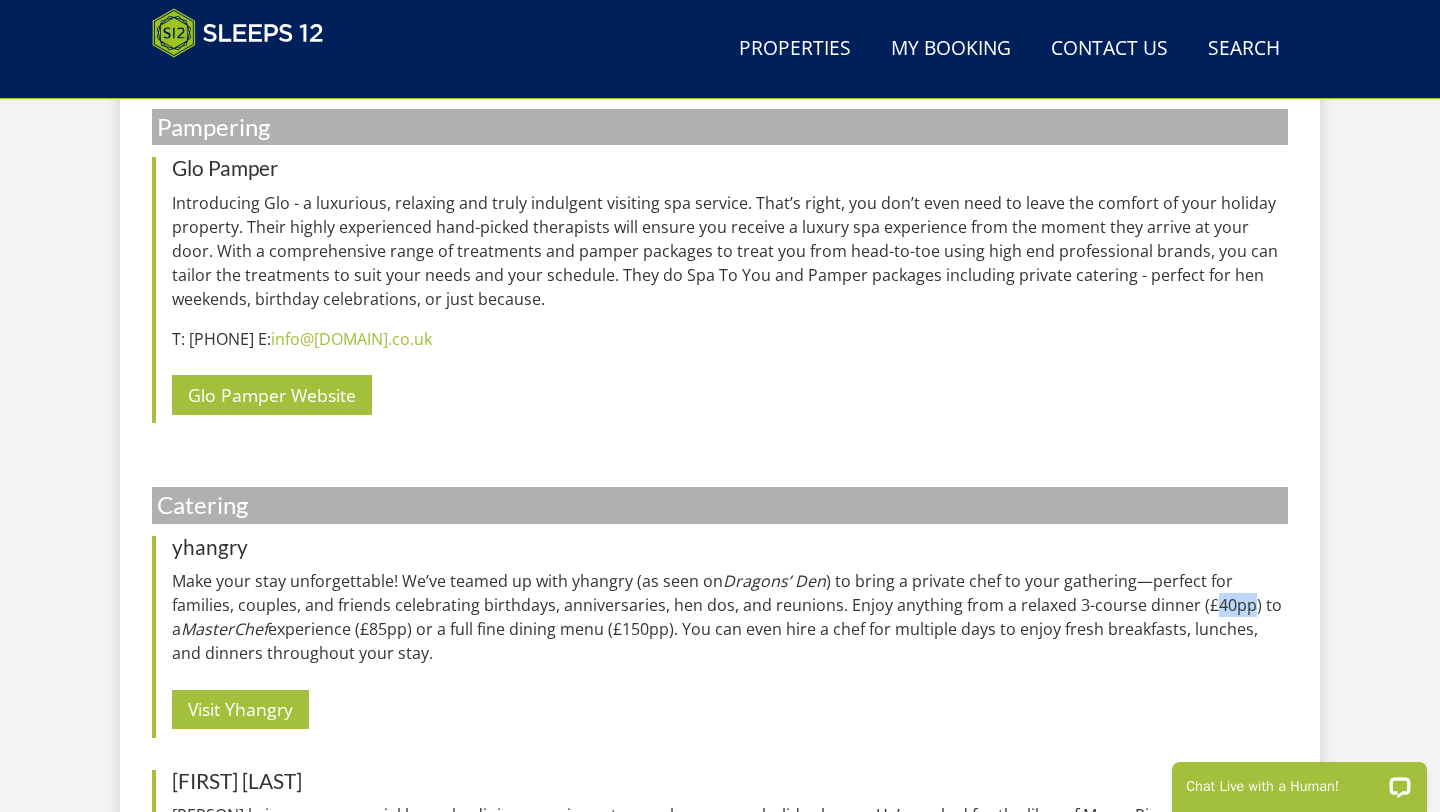 click on "Make your stay unforgettable! We’ve teamed up with yhangry (as seen on Dragons’ Den ) to bring a private chef to your gathering—perfect for families, couples, and friends celebrating birthdays, anniversaries, hen dos, and reunions. Enjoy anything from a relaxed [NUMBER]-course dinner (£[PRICE]pp) to a MasterChef experience (£[PRICE]pp) or a full fine dining menu (£[PRICE]pp). You can even hire a chef for multiple days to enjoy fresh breakfasts, lunches, and dinners throughout your stay." at bounding box center [730, 617] 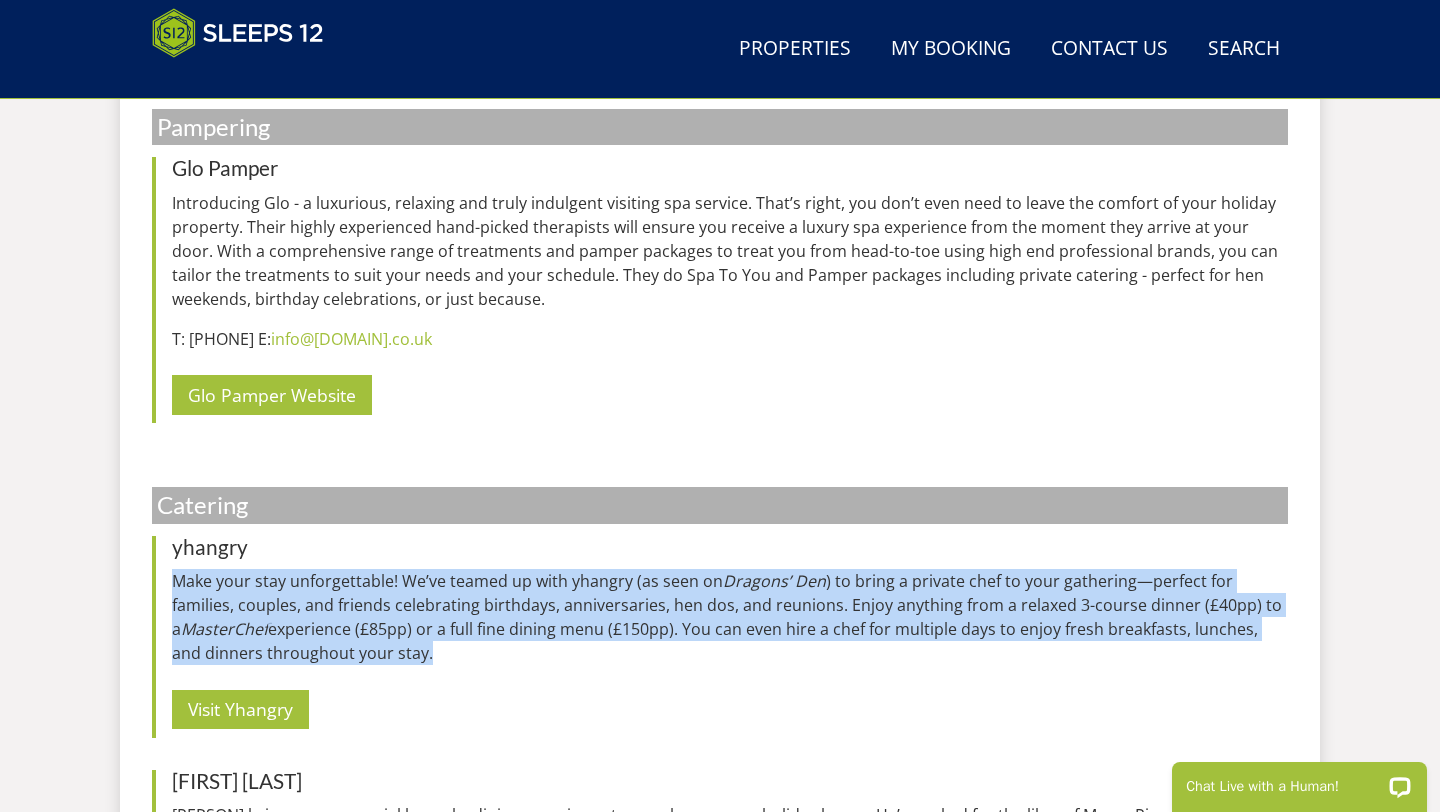 click on "Make your stay unforgettable! We’ve teamed up with yhangry (as seen on Dragons’ Den ) to bring a private chef to your gathering—perfect for families, couples, and friends celebrating birthdays, anniversaries, hen dos, and reunions. Enjoy anything from a relaxed [NUMBER]-course dinner (£[PRICE]pp) to a MasterChef experience (£[PRICE]pp) or a full fine dining menu (£[PRICE]pp). You can even hire a chef for multiple days to enjoy fresh breakfasts, lunches, and dinners throughout your stay." at bounding box center [730, 617] 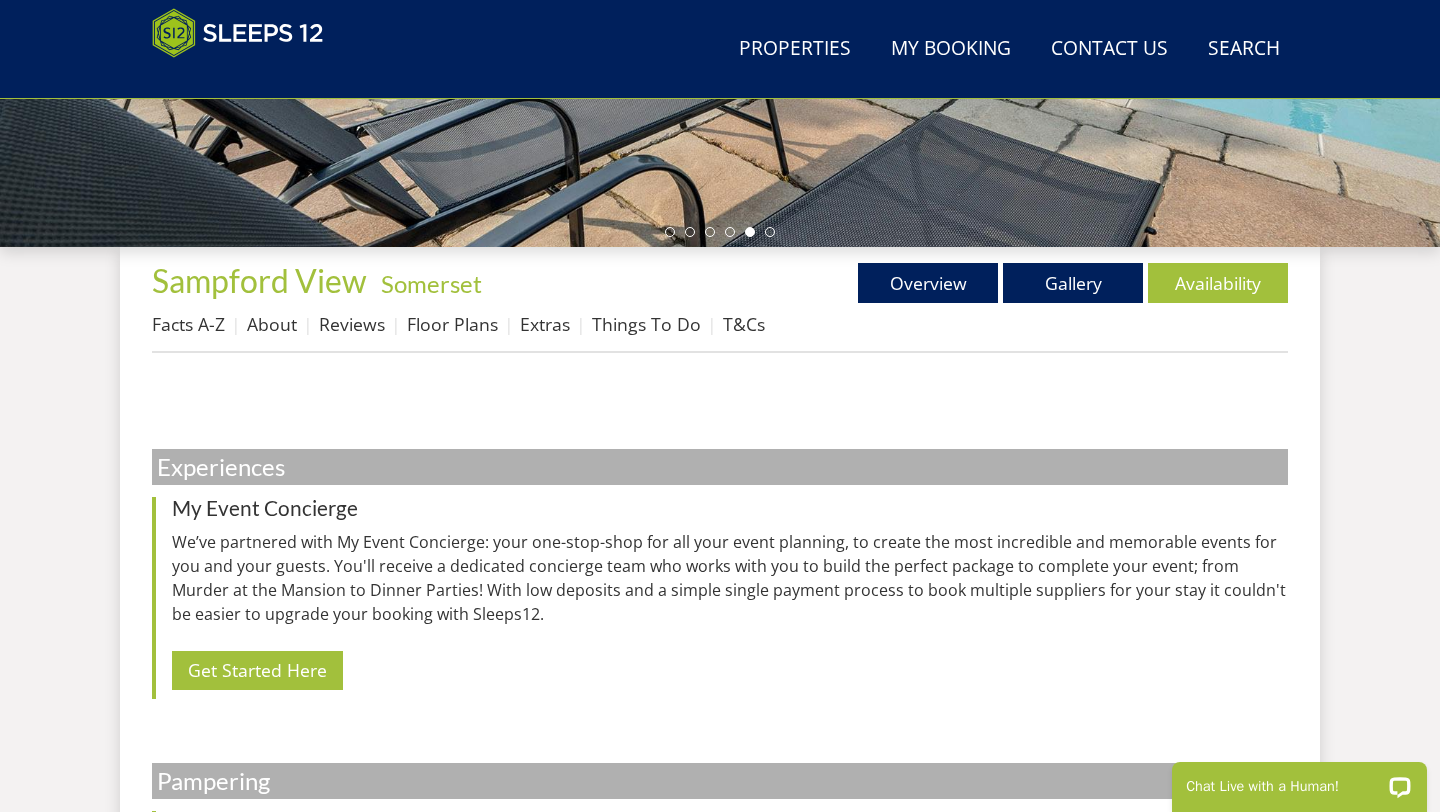 scroll, scrollTop: 583, scrollLeft: 0, axis: vertical 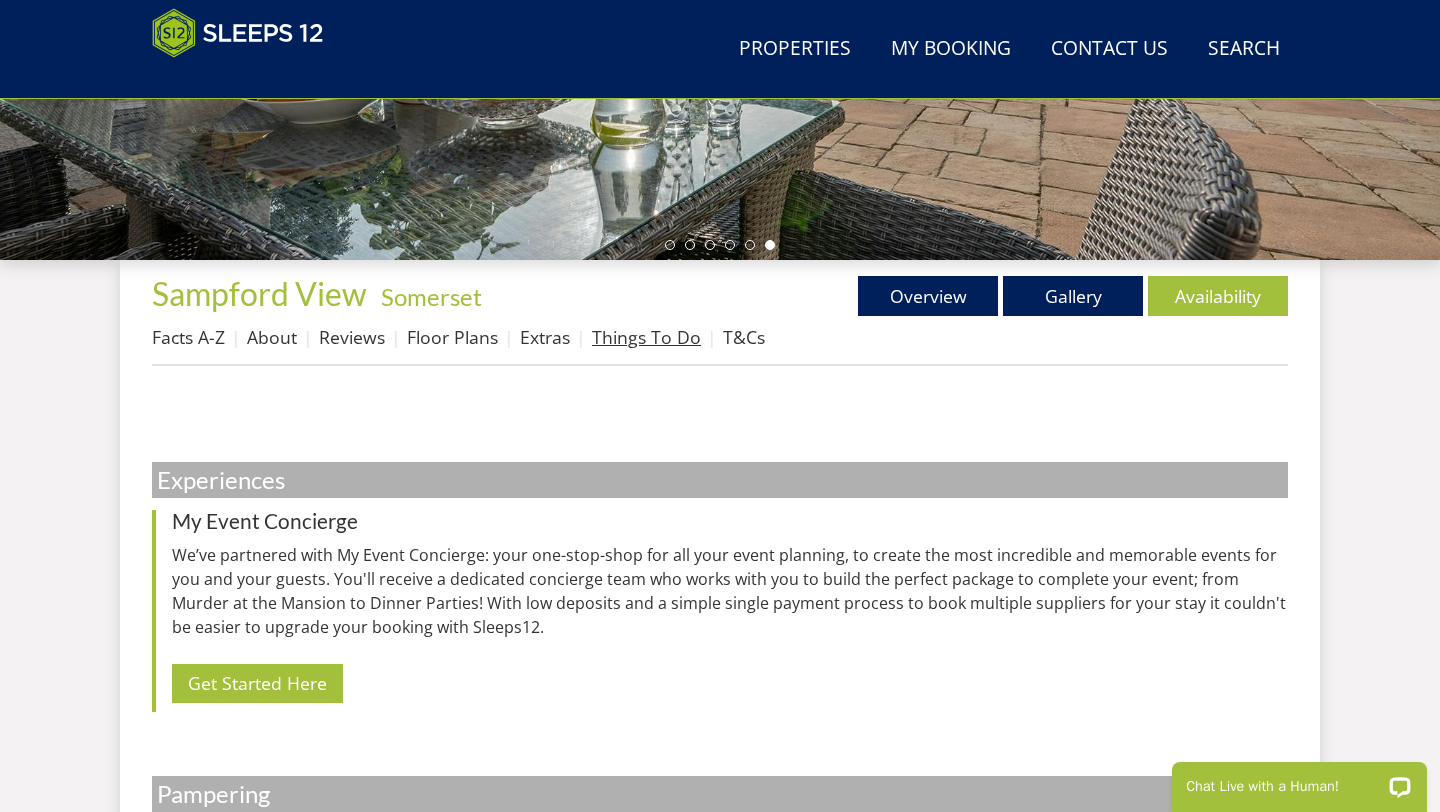 click on "Things To Do" at bounding box center (646, 337) 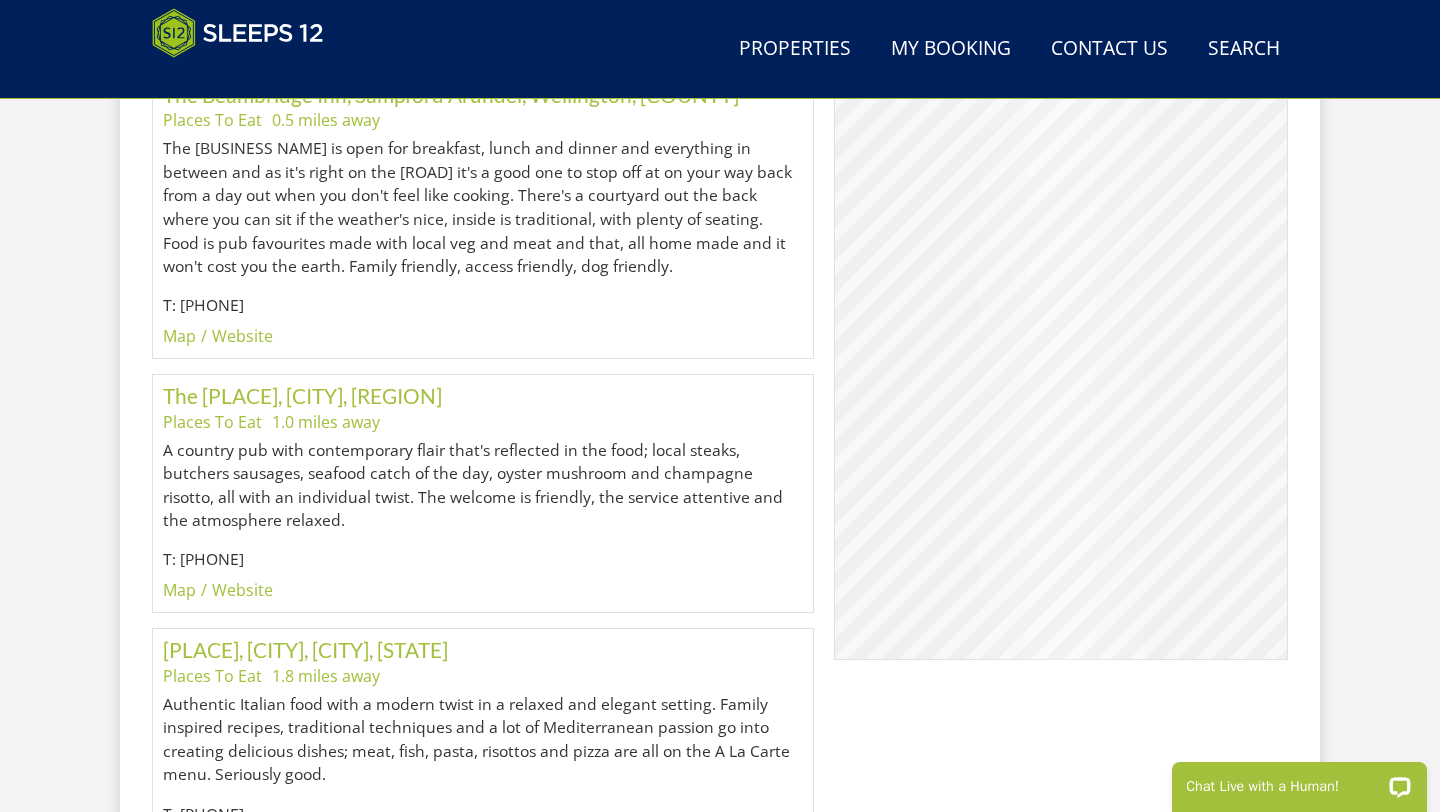 scroll, scrollTop: 1039, scrollLeft: 0, axis: vertical 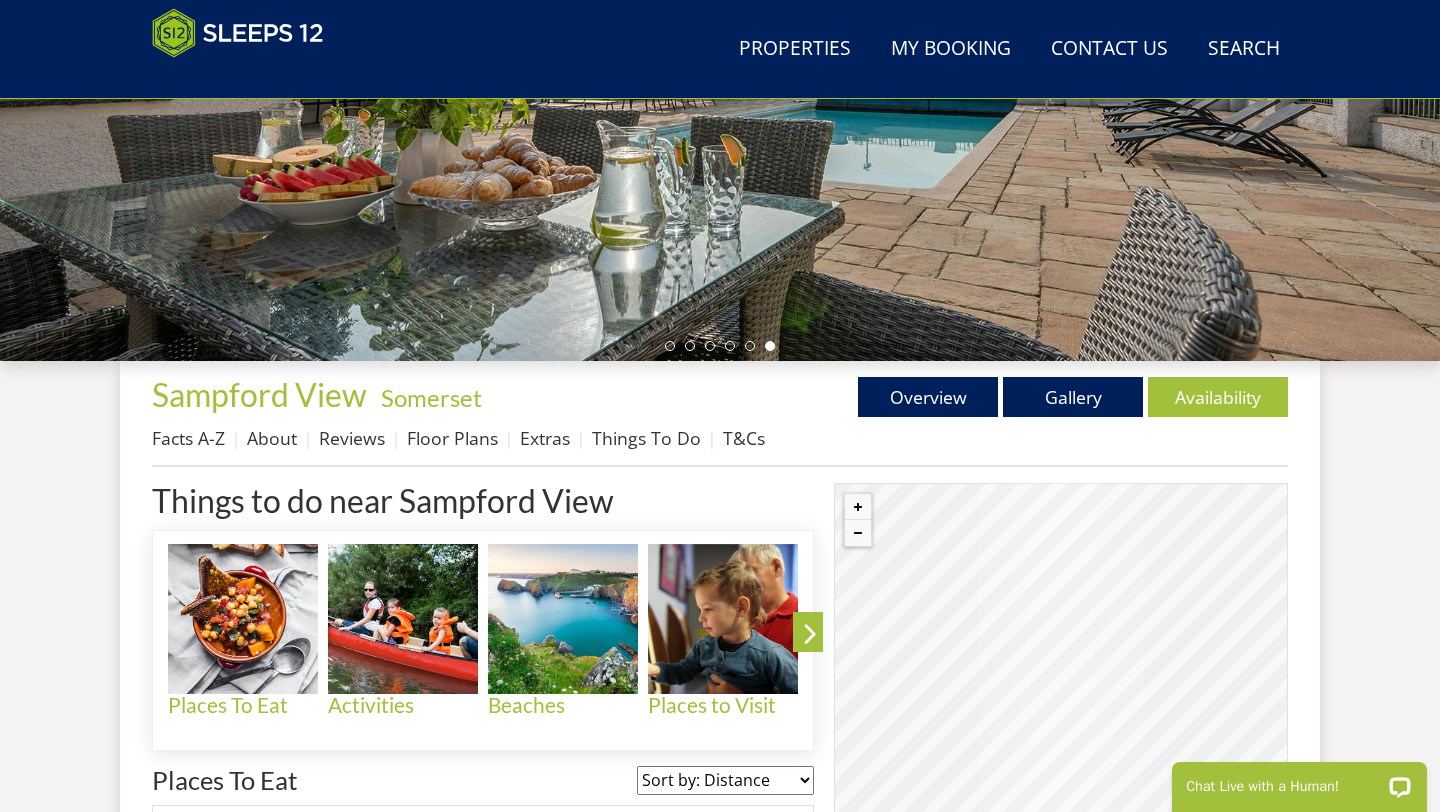 click on "Reviews" at bounding box center [363, 438] 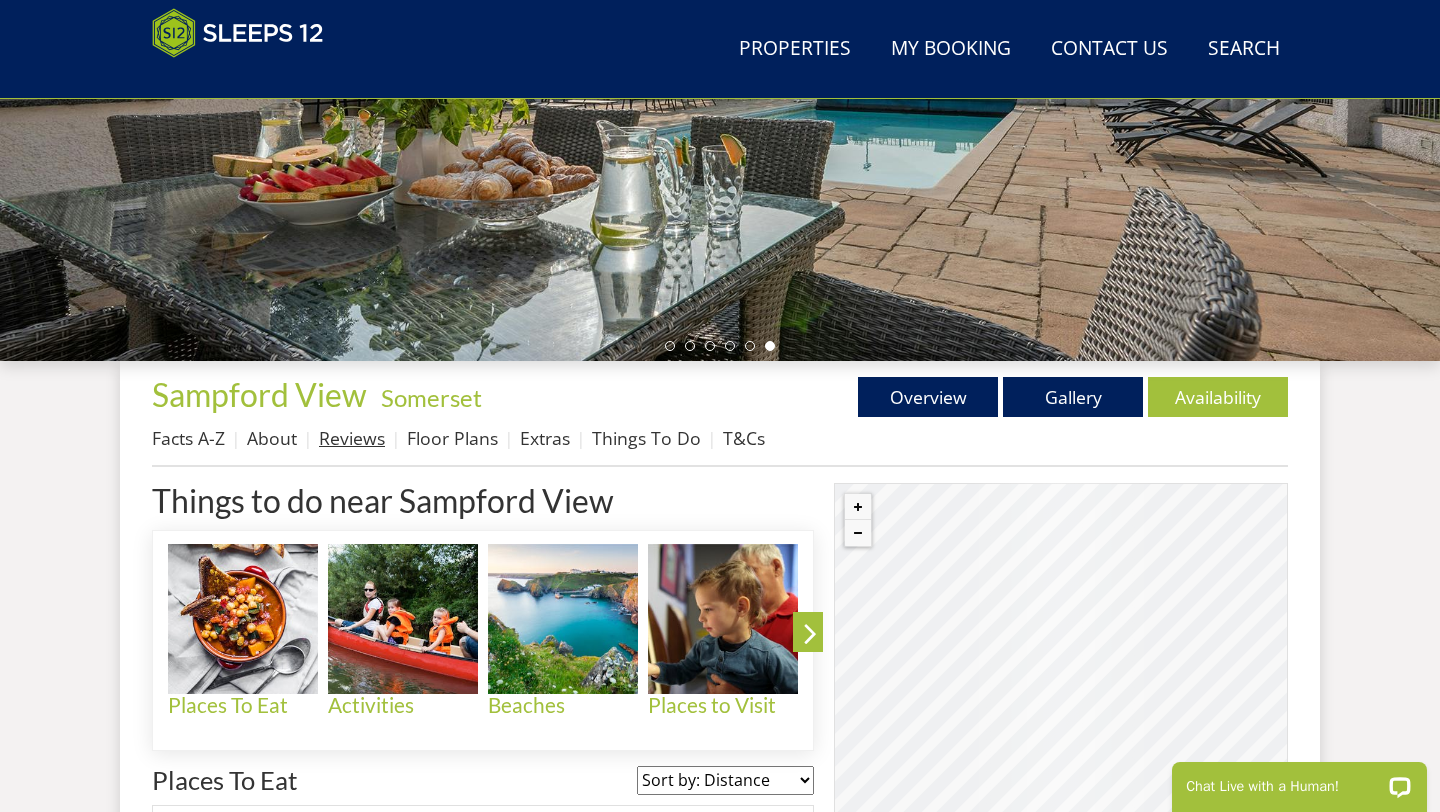 click on "Reviews" at bounding box center (352, 438) 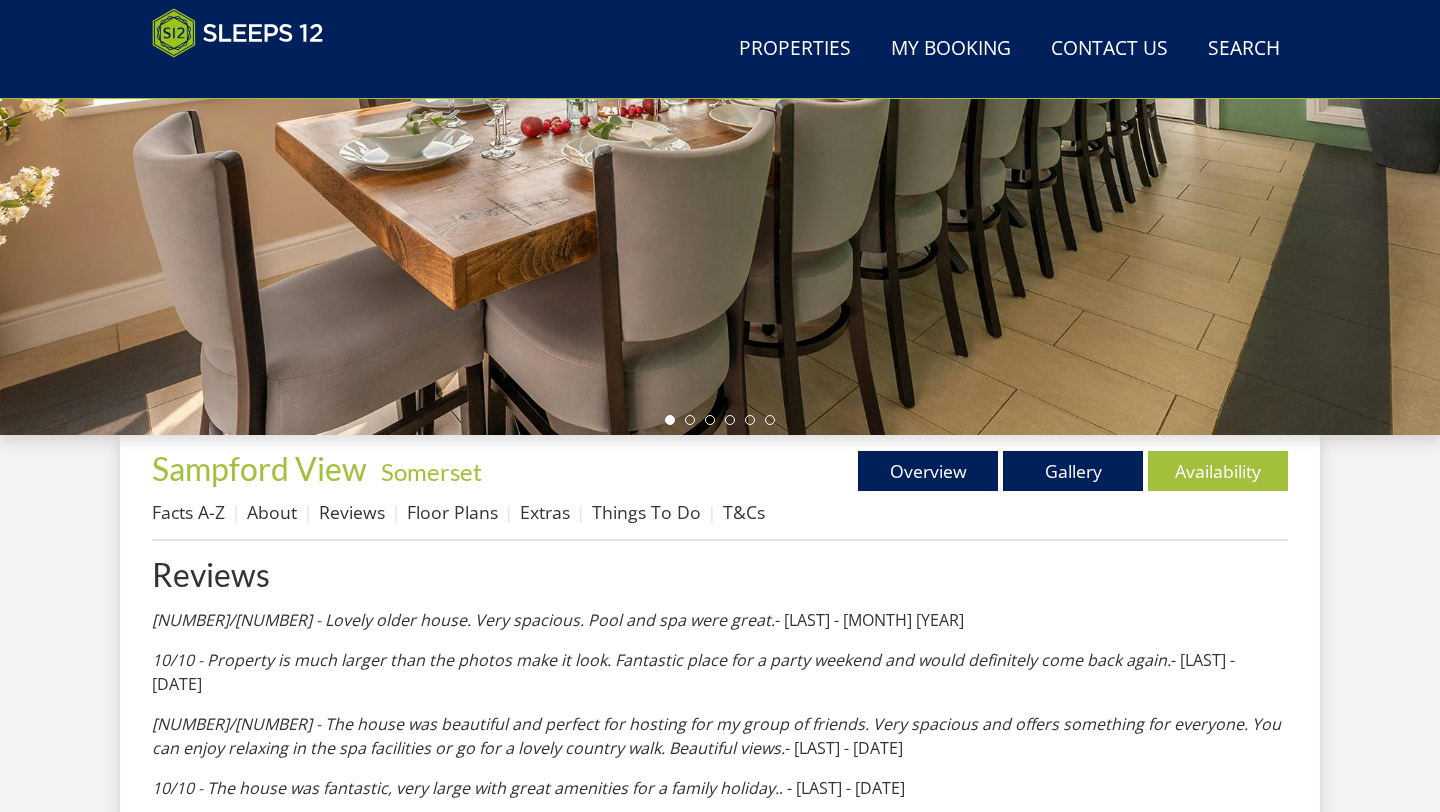 scroll, scrollTop: 516, scrollLeft: 0, axis: vertical 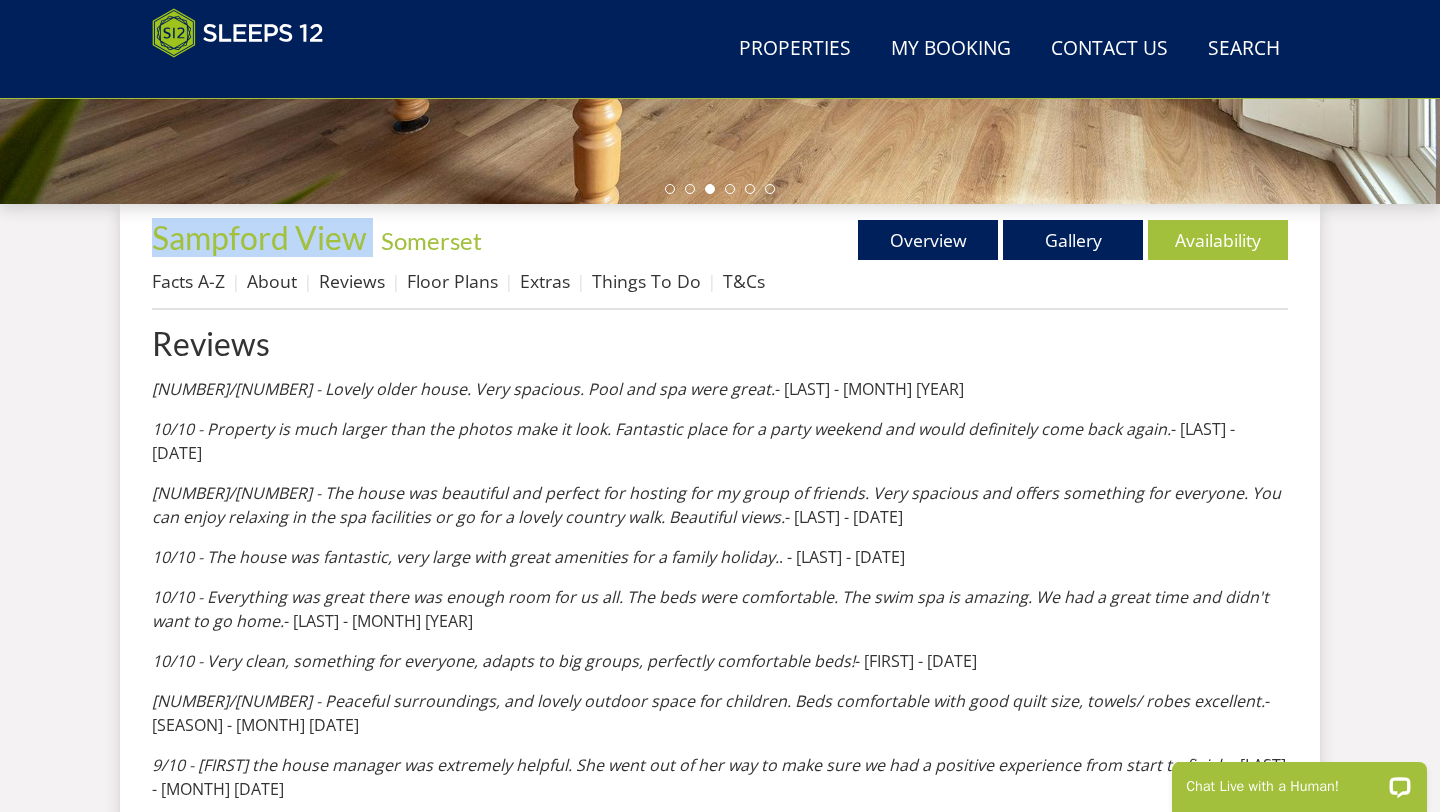 drag, startPoint x: 372, startPoint y: 234, endPoint x: 127, endPoint y: 236, distance: 245.00816 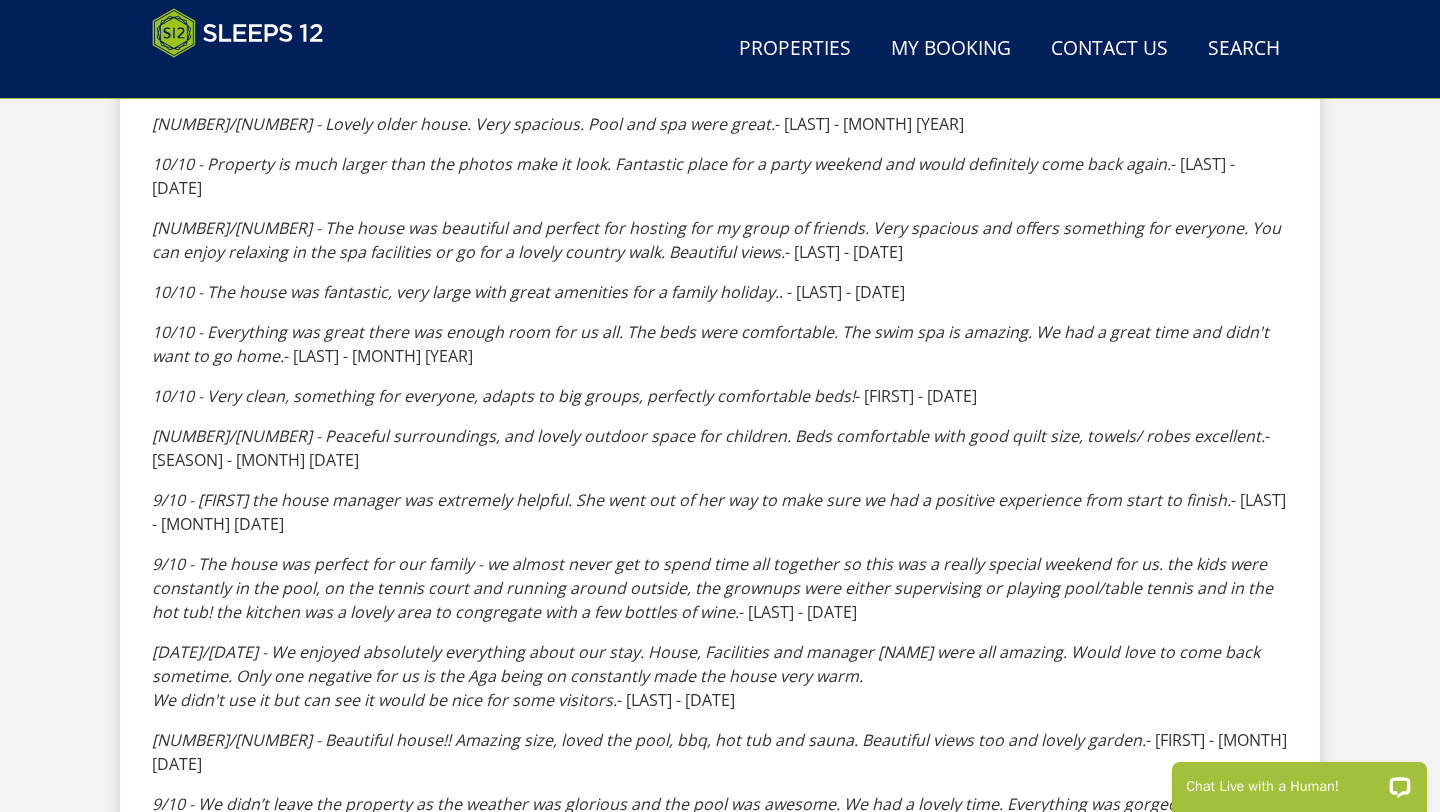scroll, scrollTop: 911, scrollLeft: 0, axis: vertical 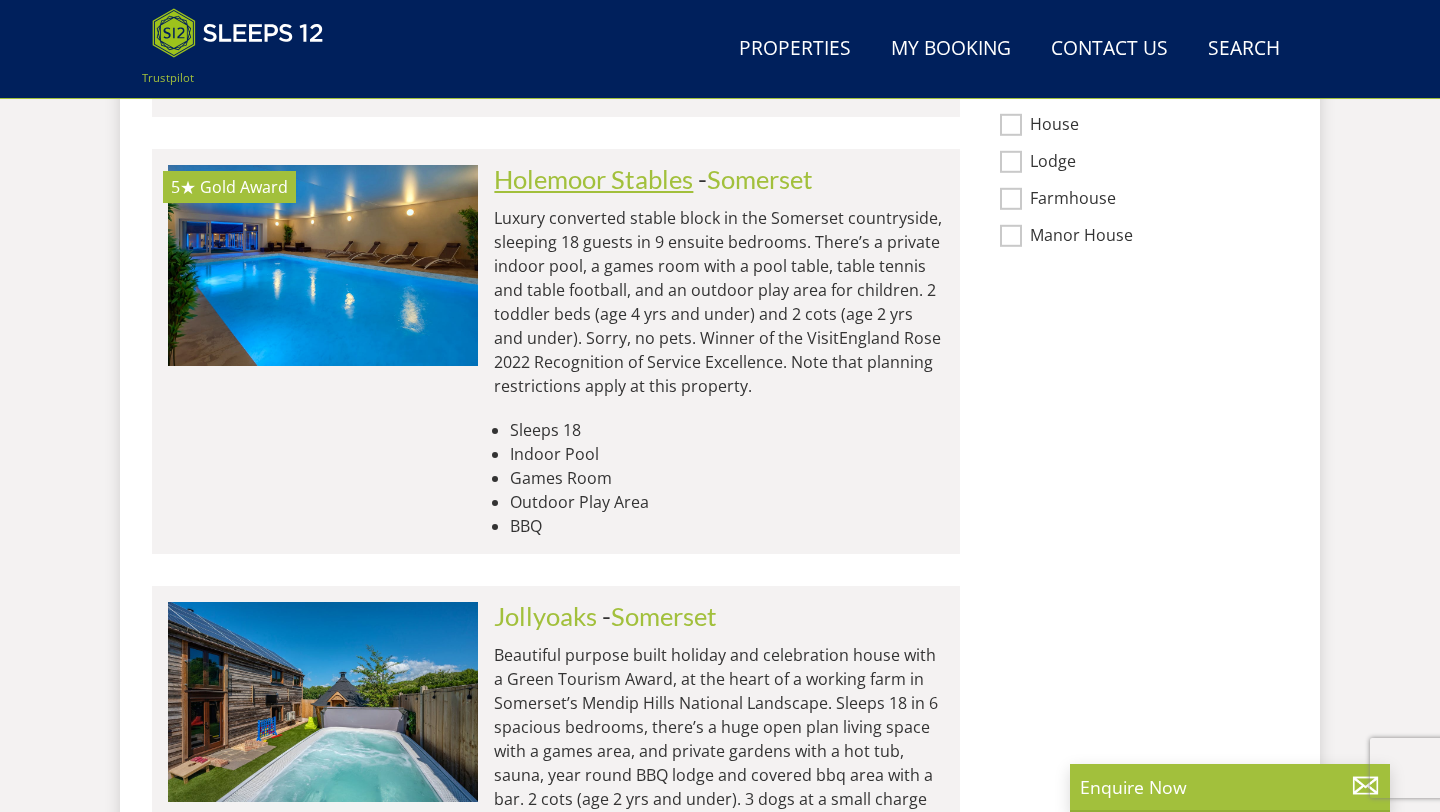 click on "Holemoor Stables" at bounding box center [593, 179] 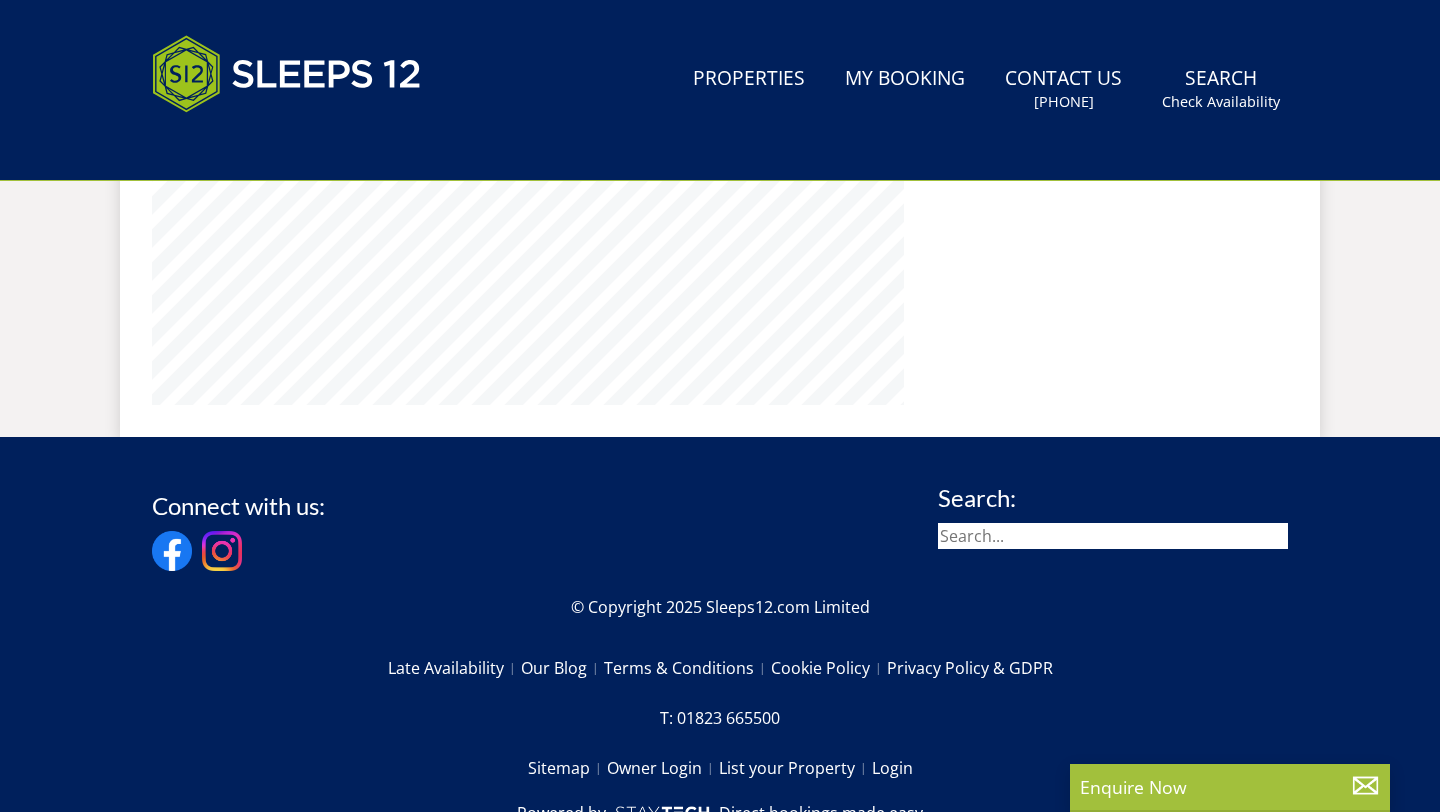 scroll, scrollTop: 0, scrollLeft: 0, axis: both 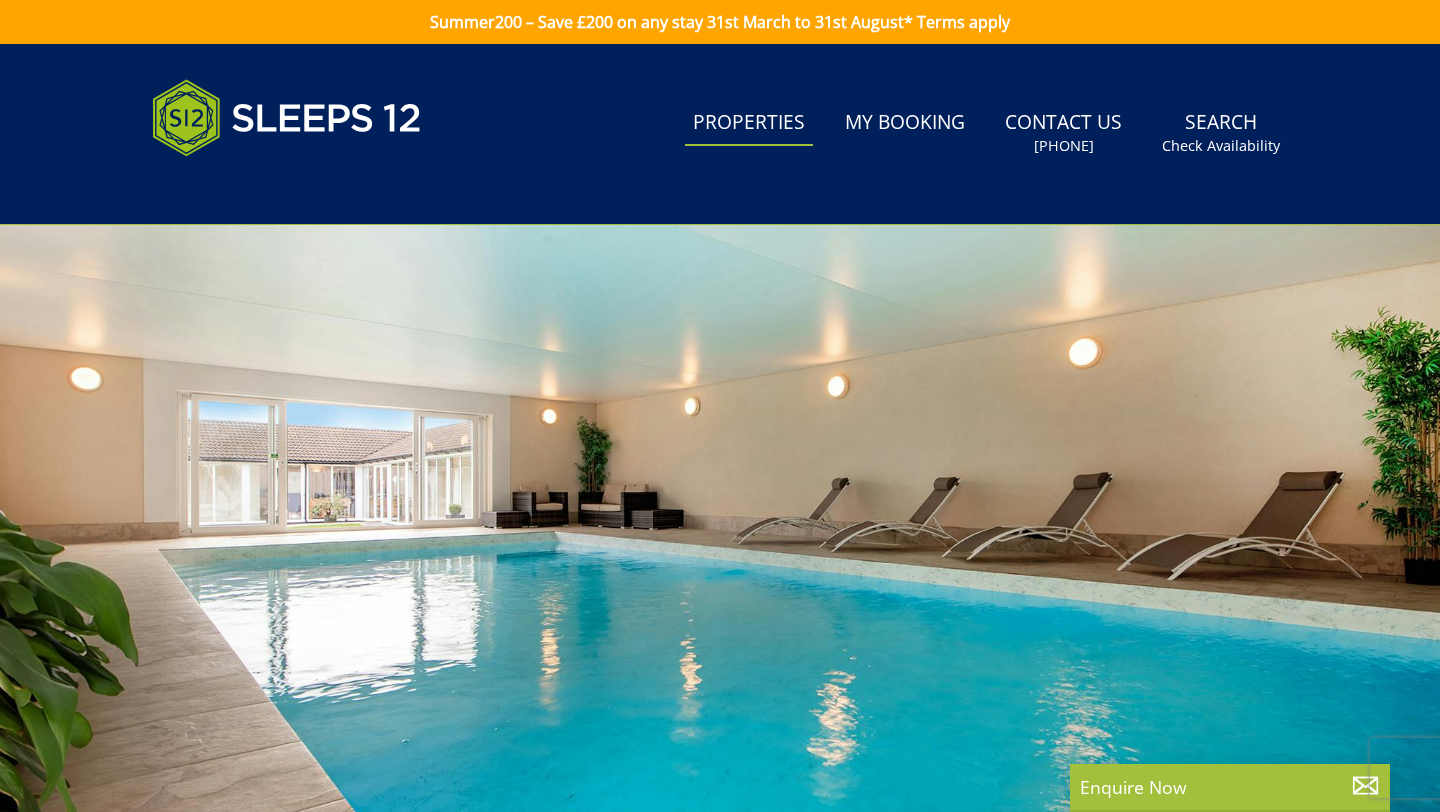 click on "Properties" at bounding box center (749, 123) 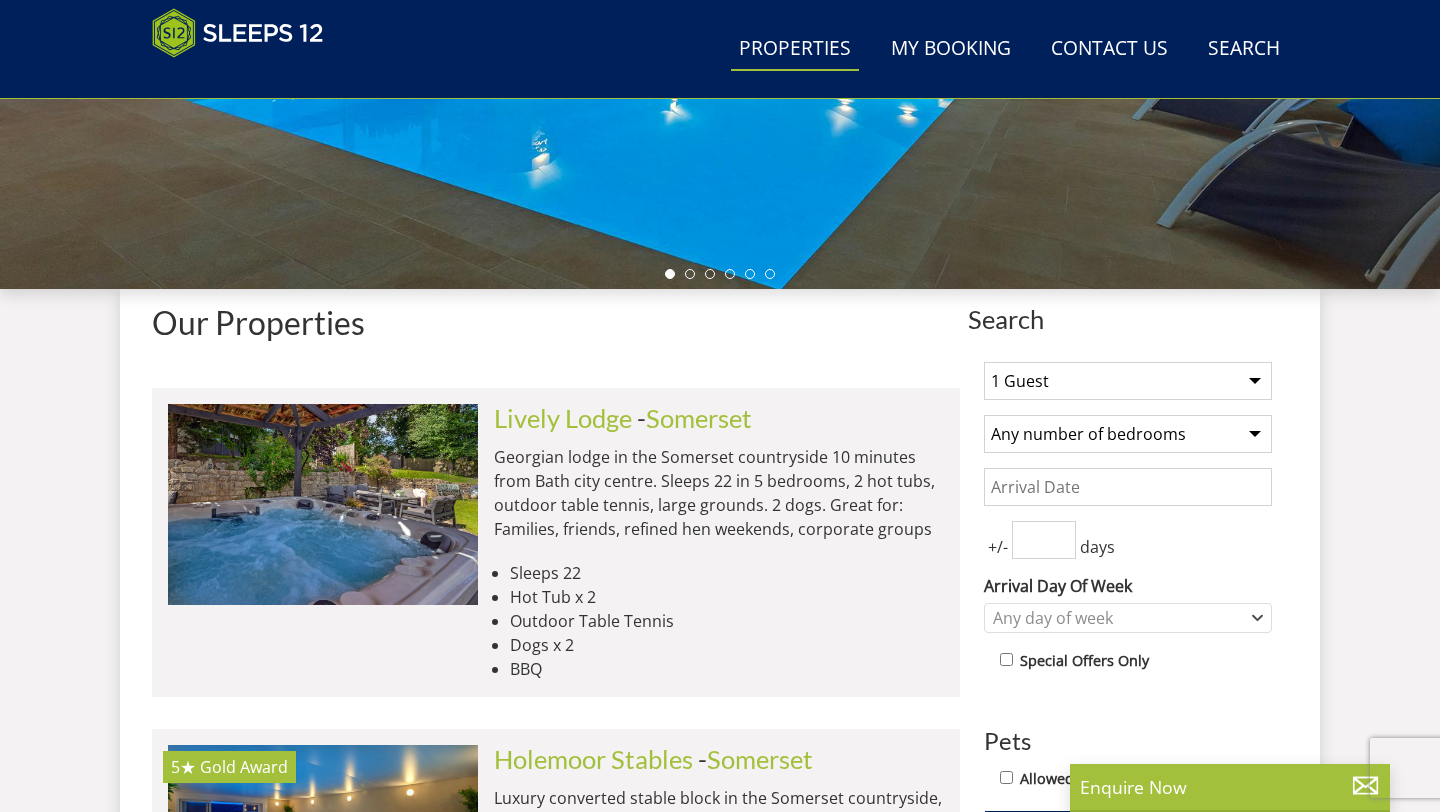 scroll, scrollTop: 546, scrollLeft: 0, axis: vertical 